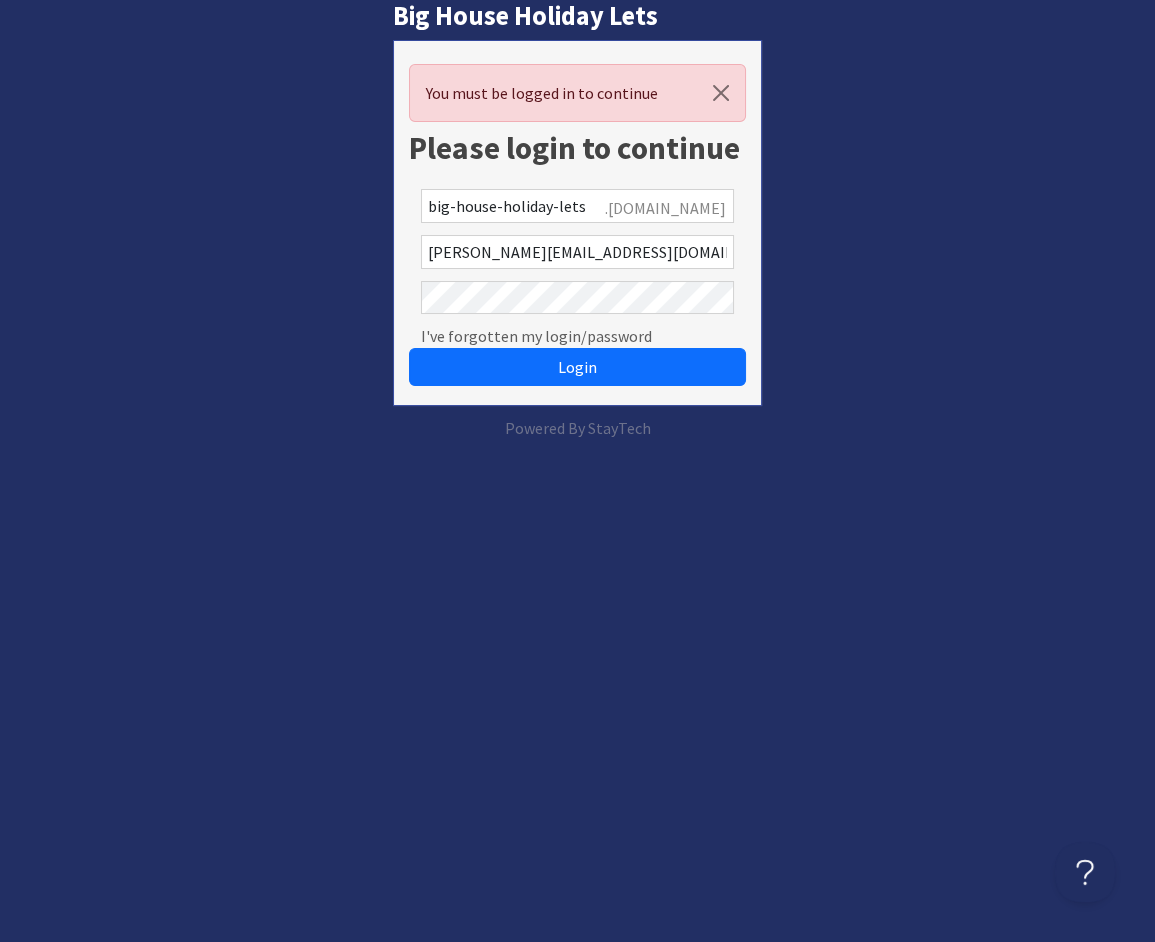 scroll, scrollTop: 0, scrollLeft: 0, axis: both 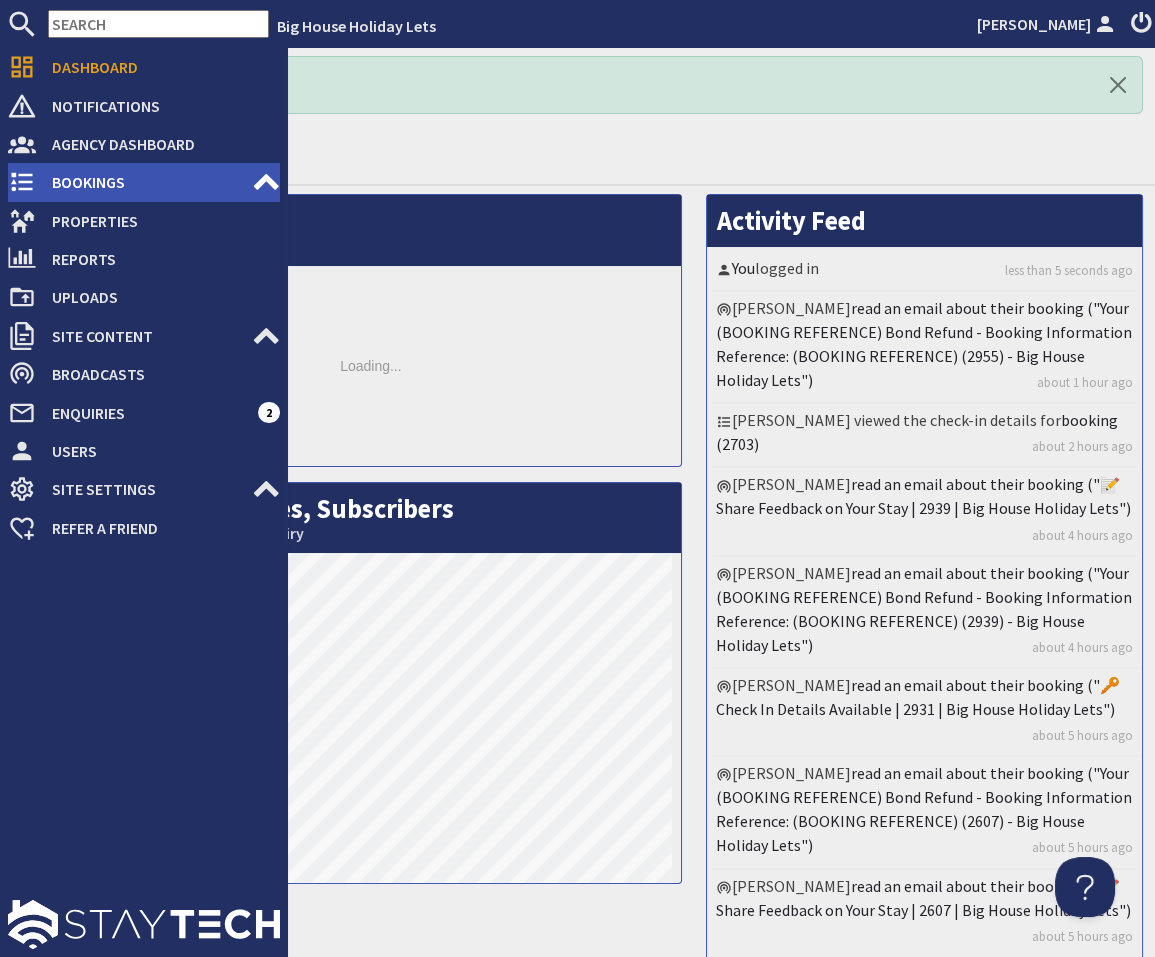 click on "Bookings" at bounding box center (144, 182) 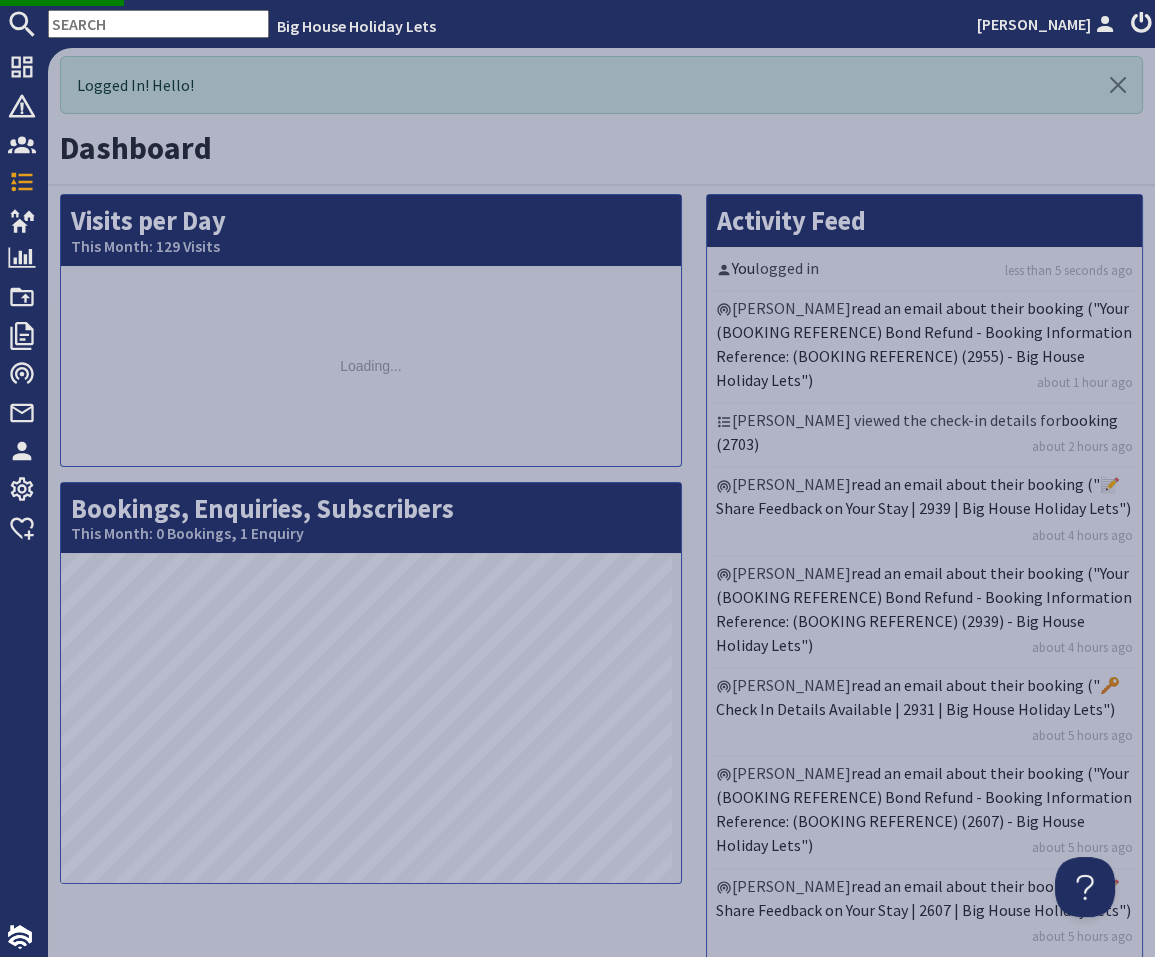 click at bounding box center (158, 24) 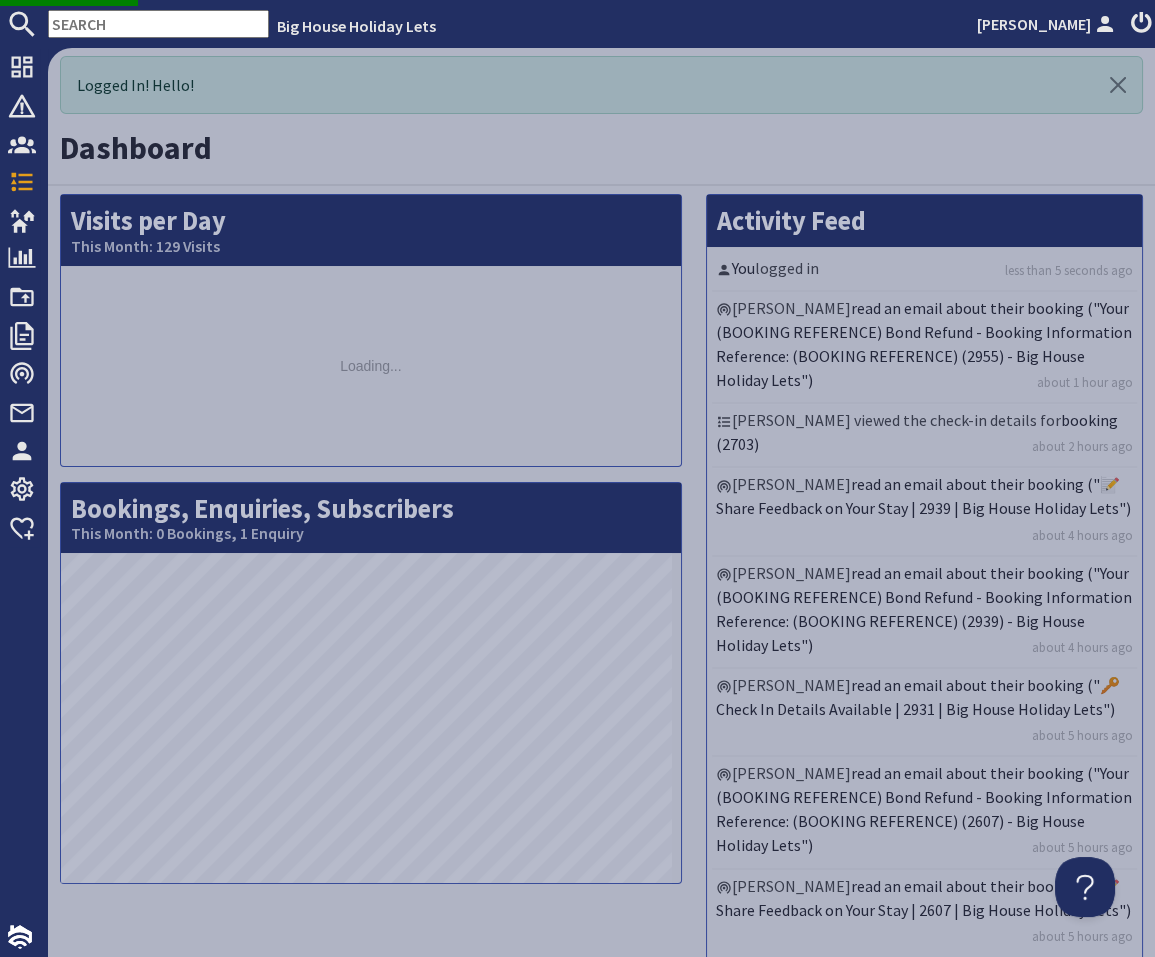 type on "2" 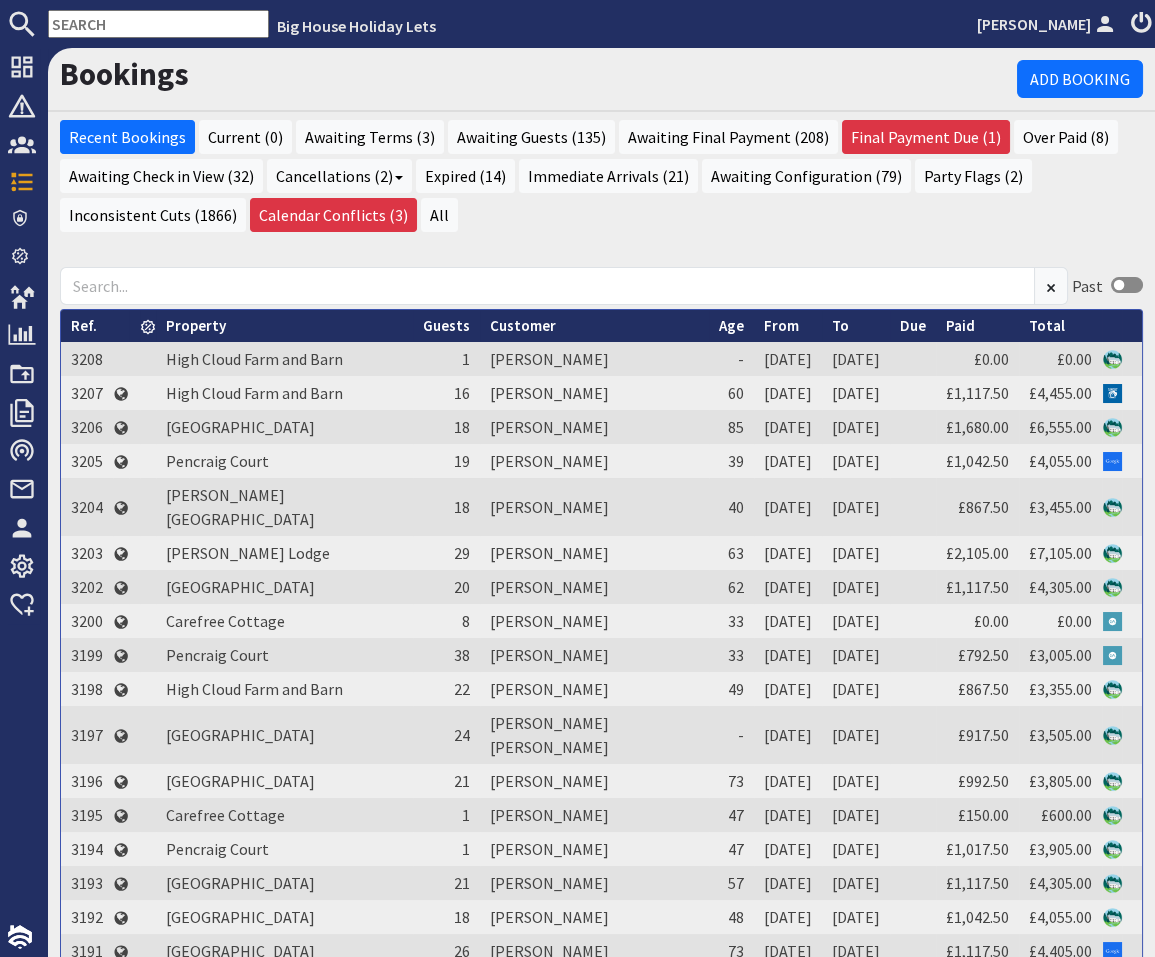scroll, scrollTop: 0, scrollLeft: 0, axis: both 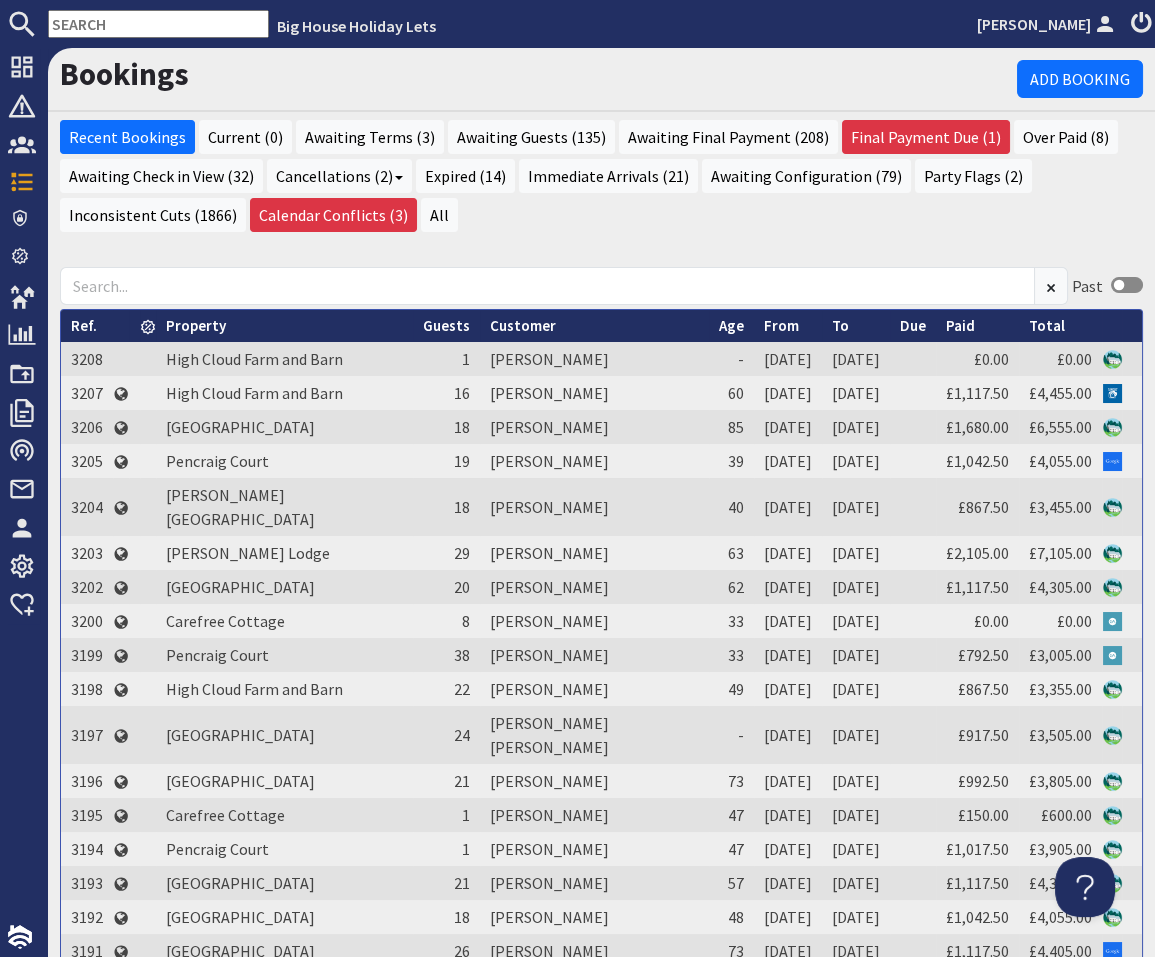 click at bounding box center [158, 24] 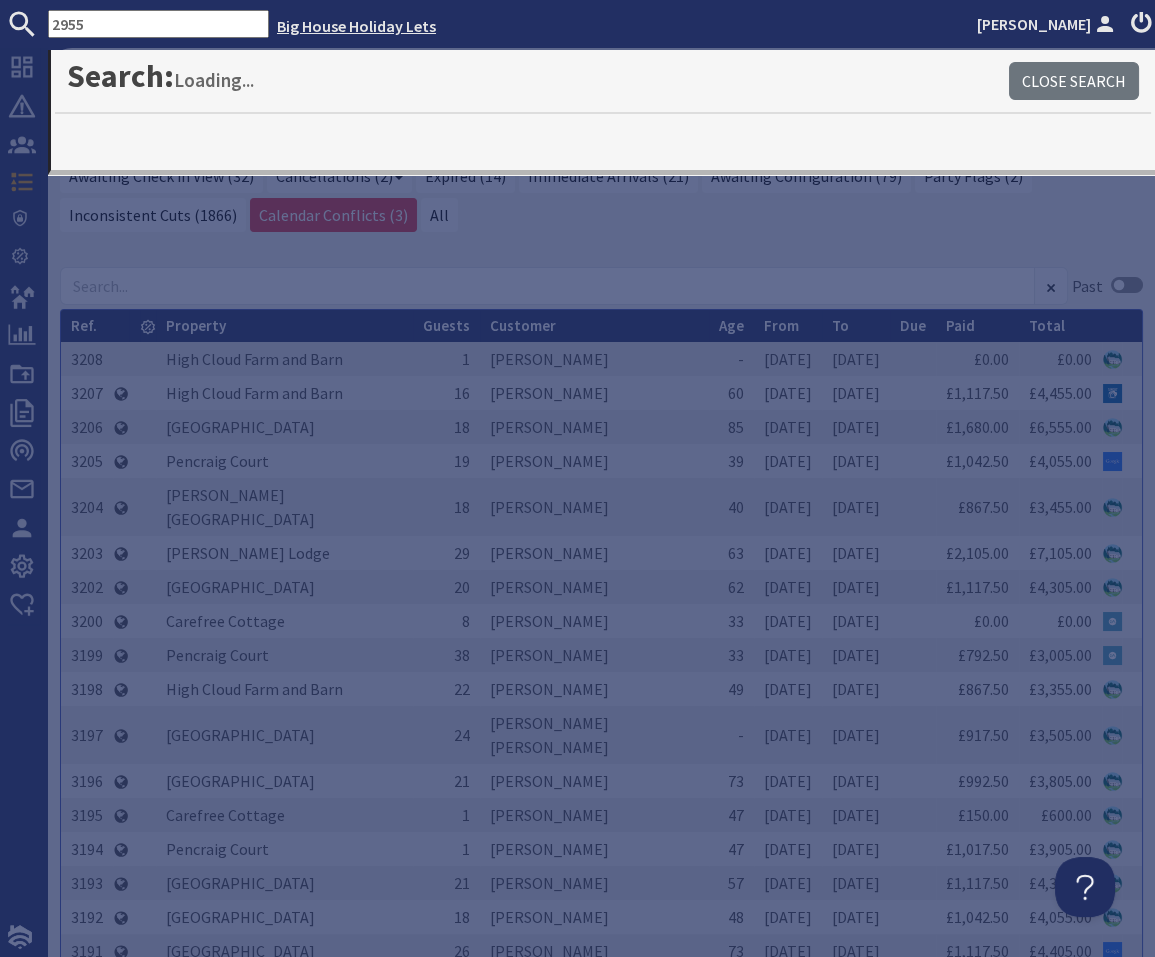 type on "2955" 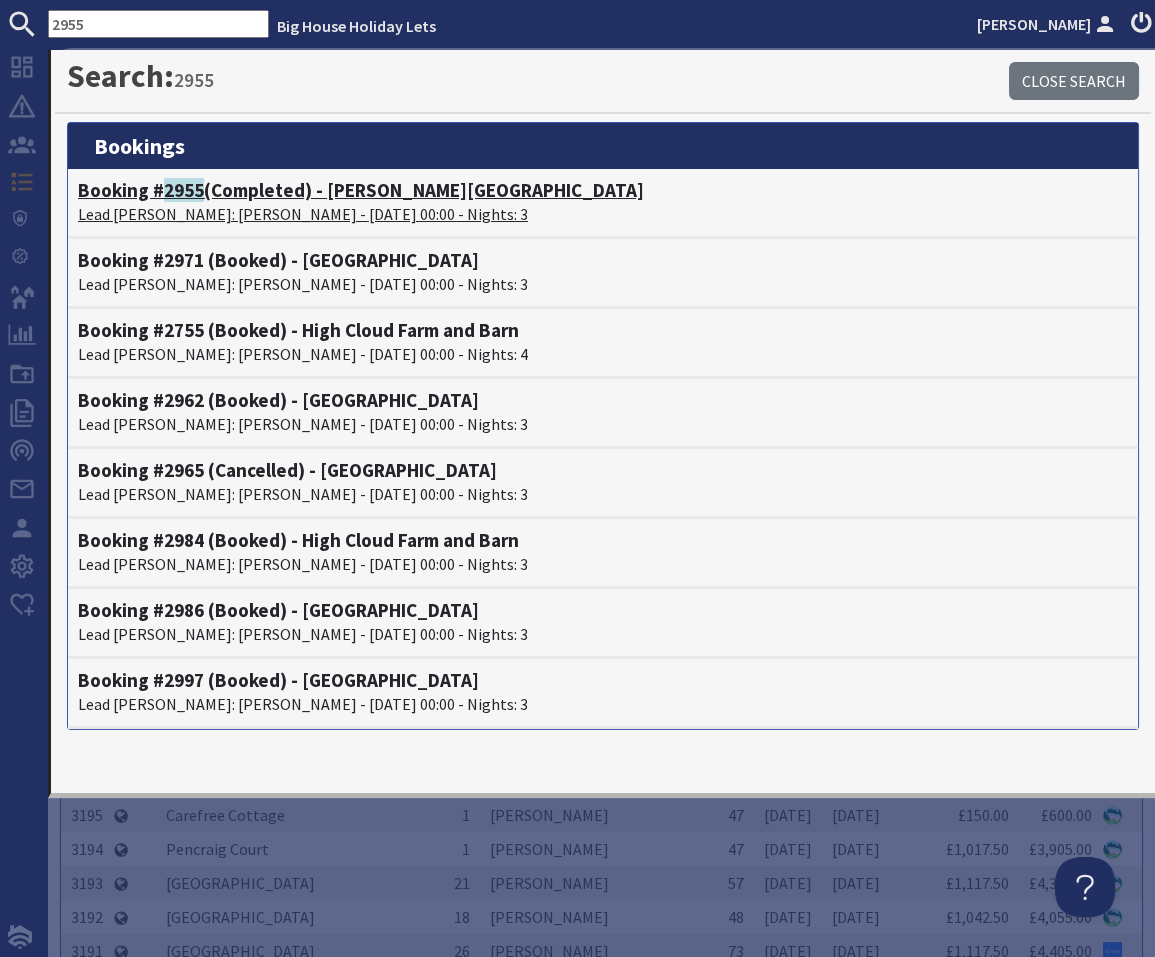 click on "Lead [PERSON_NAME]: [PERSON_NAME] - [DATE] 00:00 - Nights: 3" at bounding box center (603, 214) 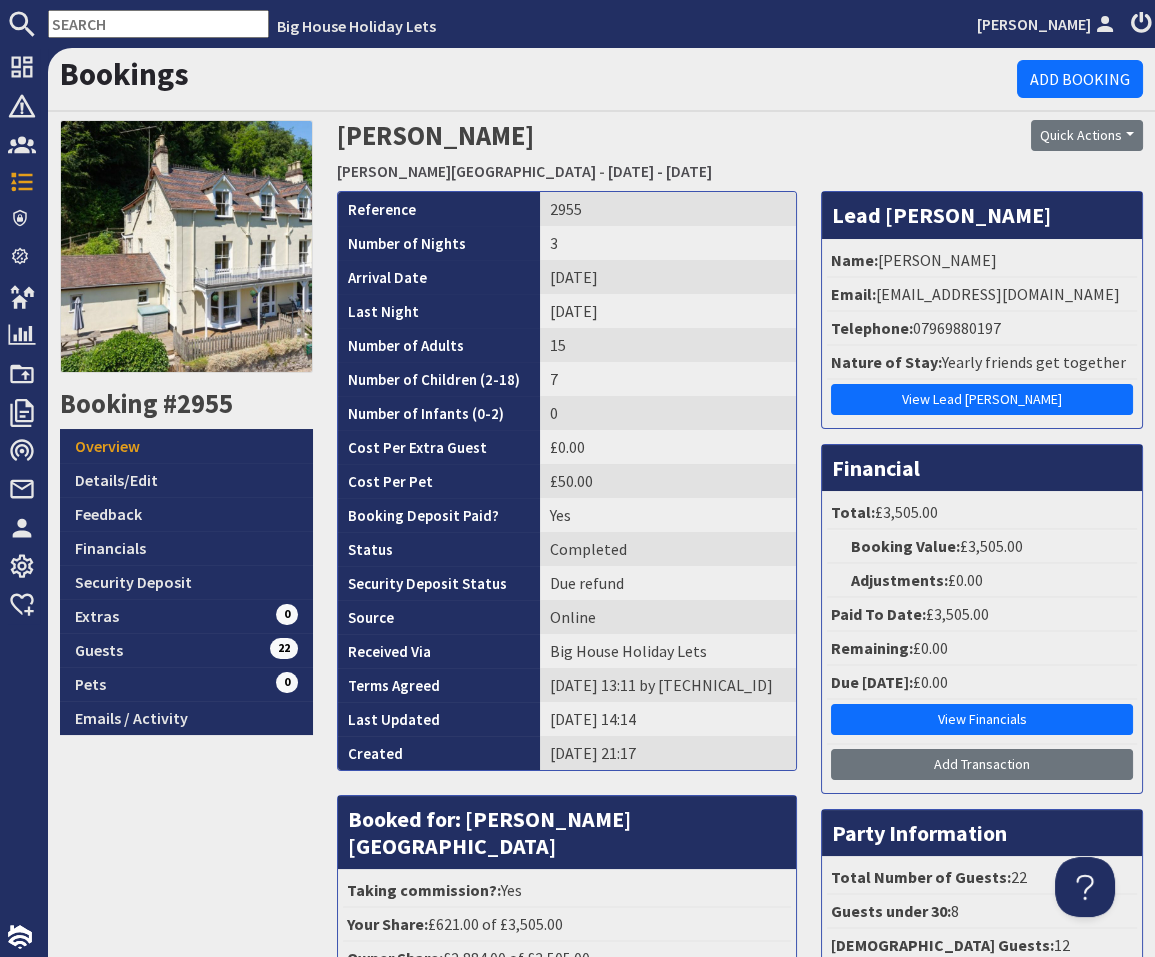 scroll, scrollTop: 0, scrollLeft: 0, axis: both 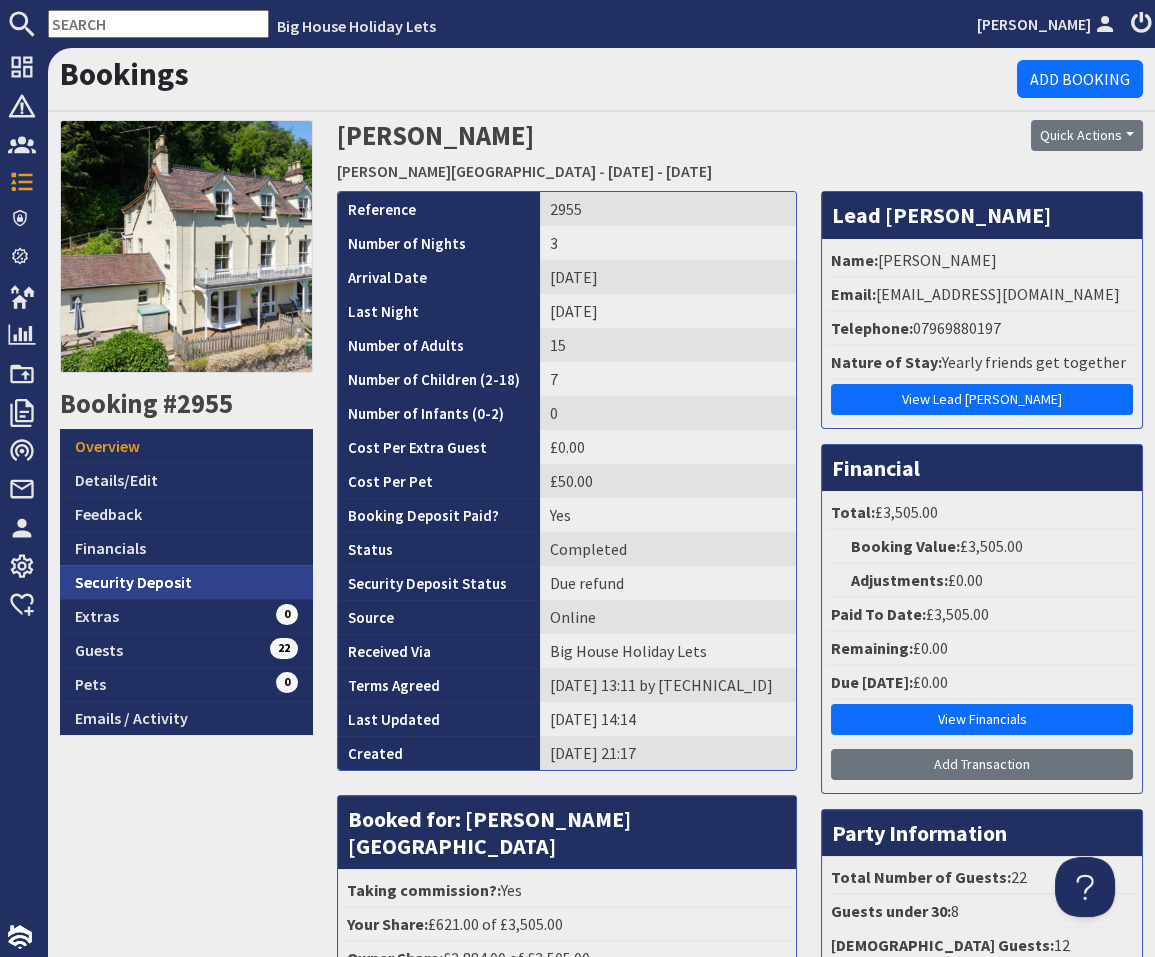 click on "Security Deposit" at bounding box center (186, 582) 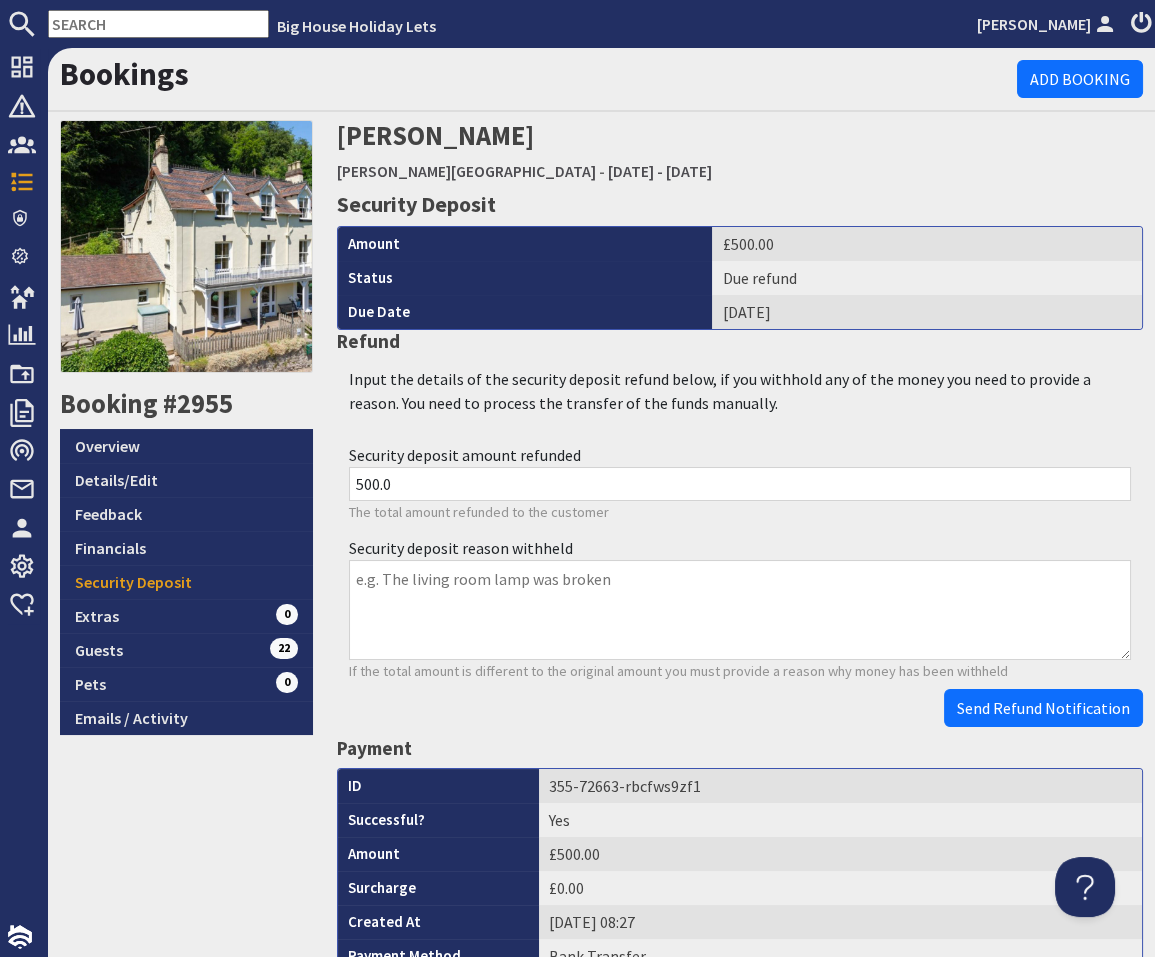 scroll, scrollTop: 0, scrollLeft: 0, axis: both 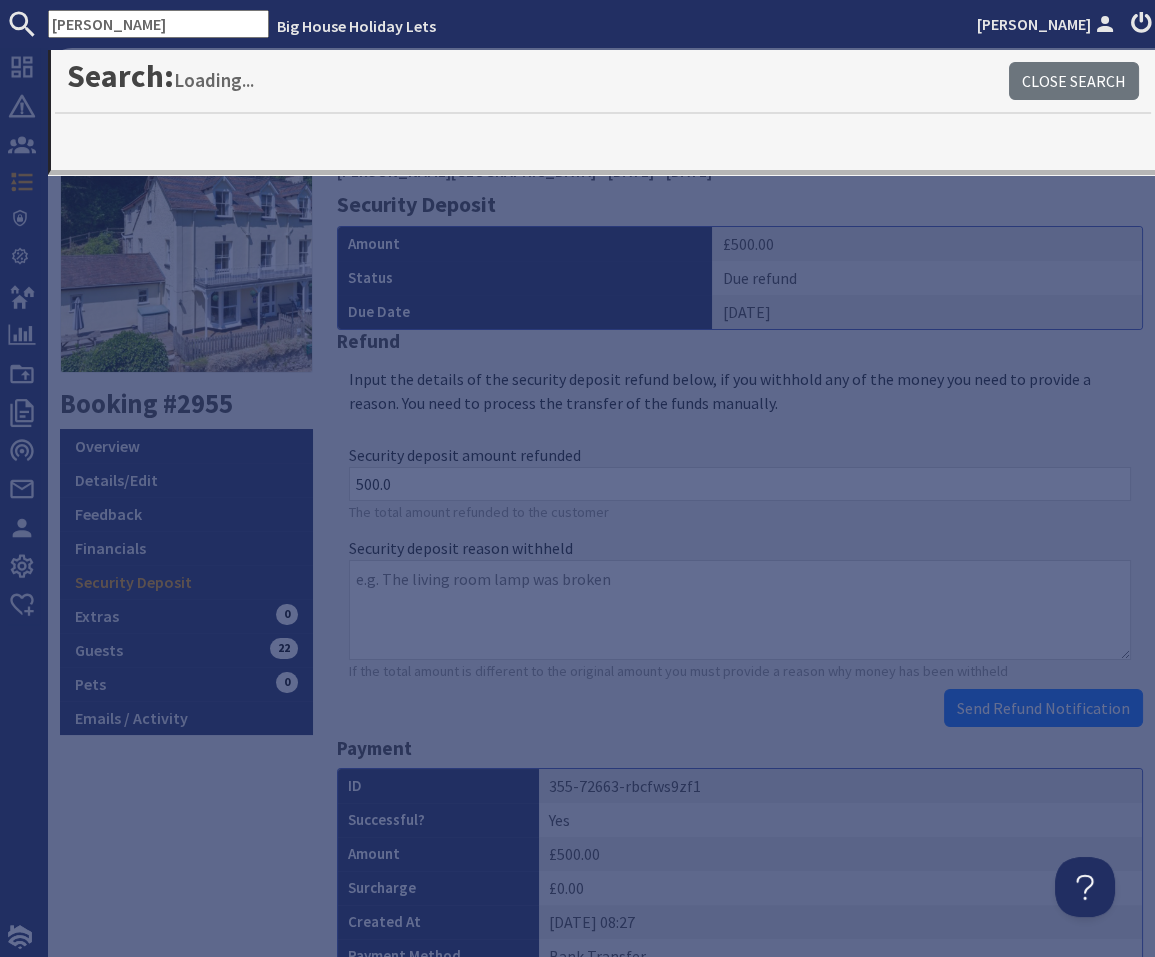 type on "[PERSON_NAME]" 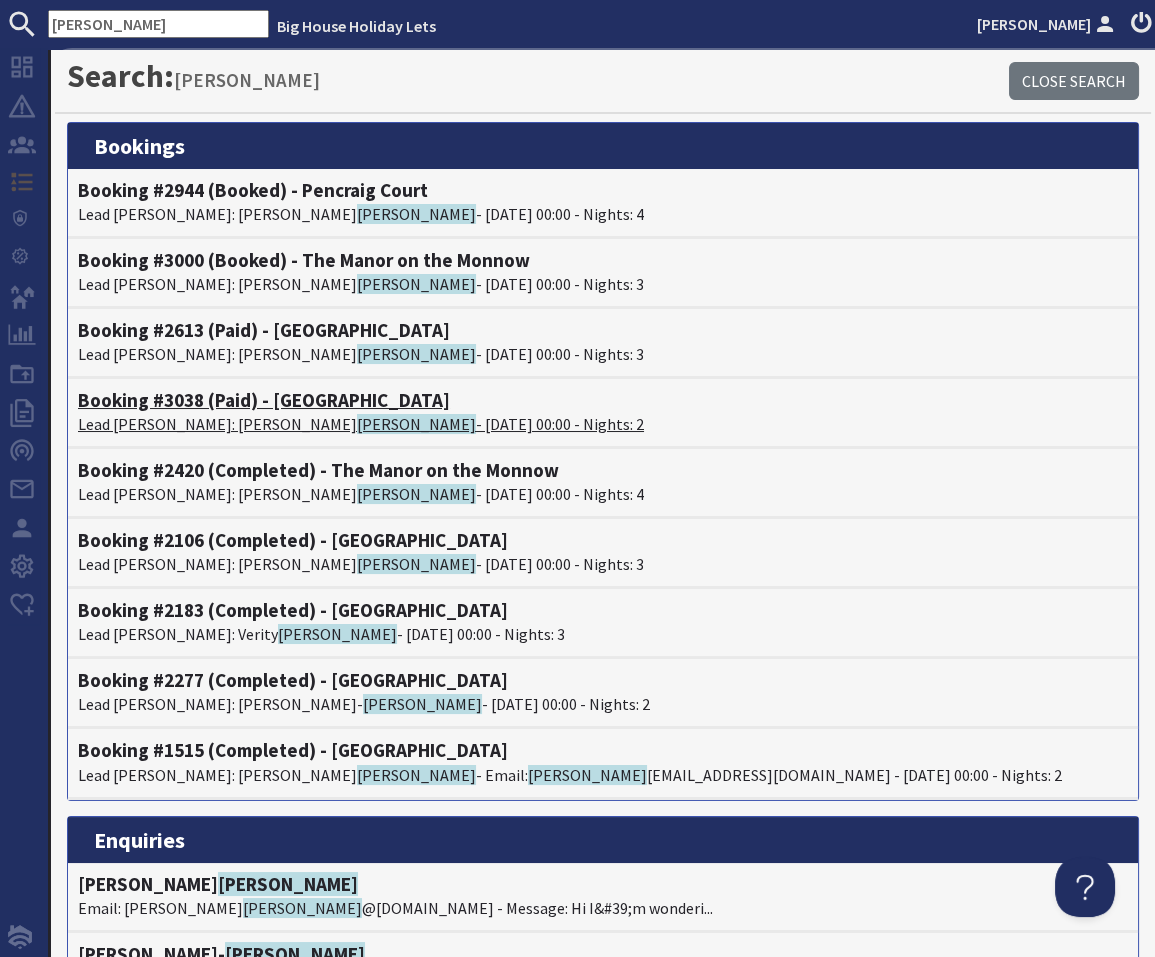 click on "[PERSON_NAME]" 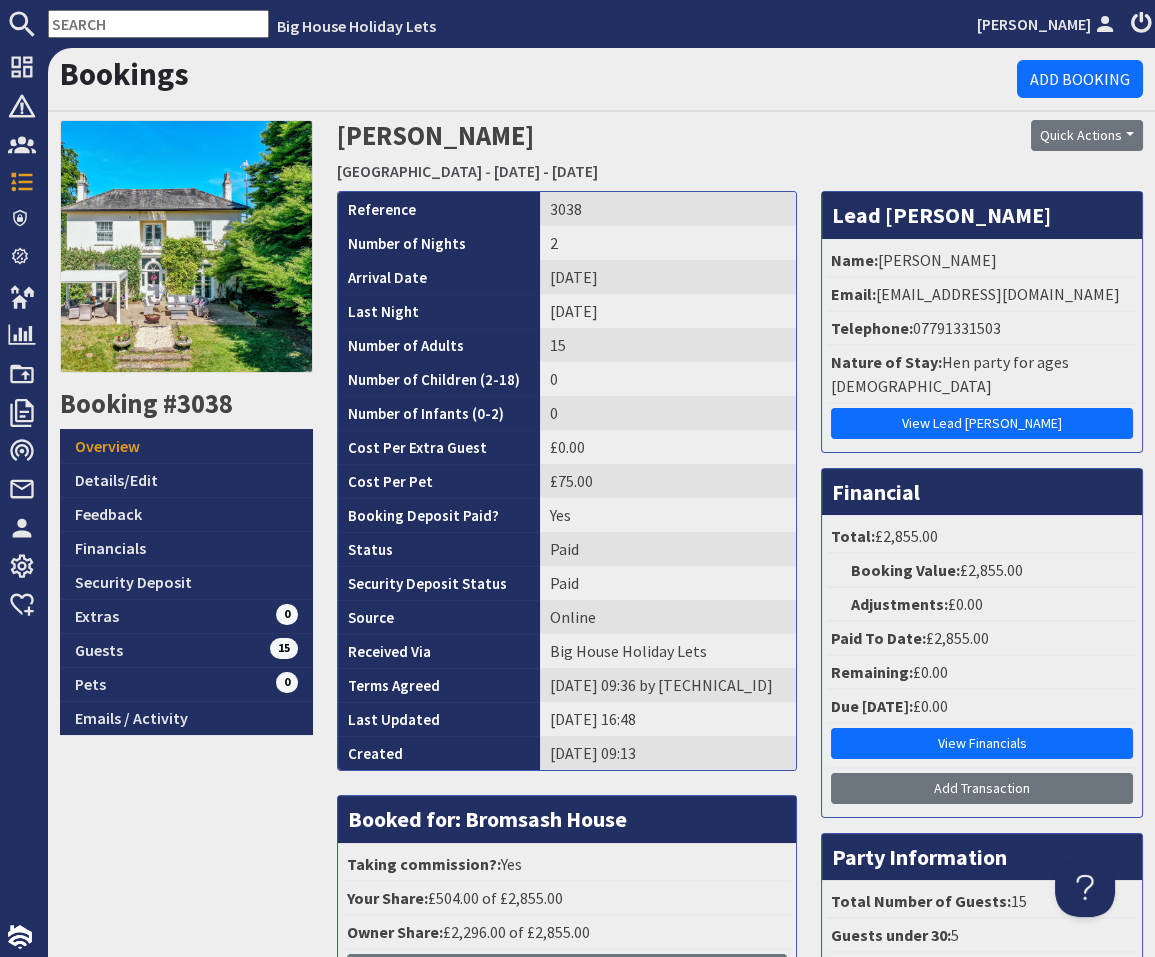 scroll, scrollTop: 0, scrollLeft: 0, axis: both 